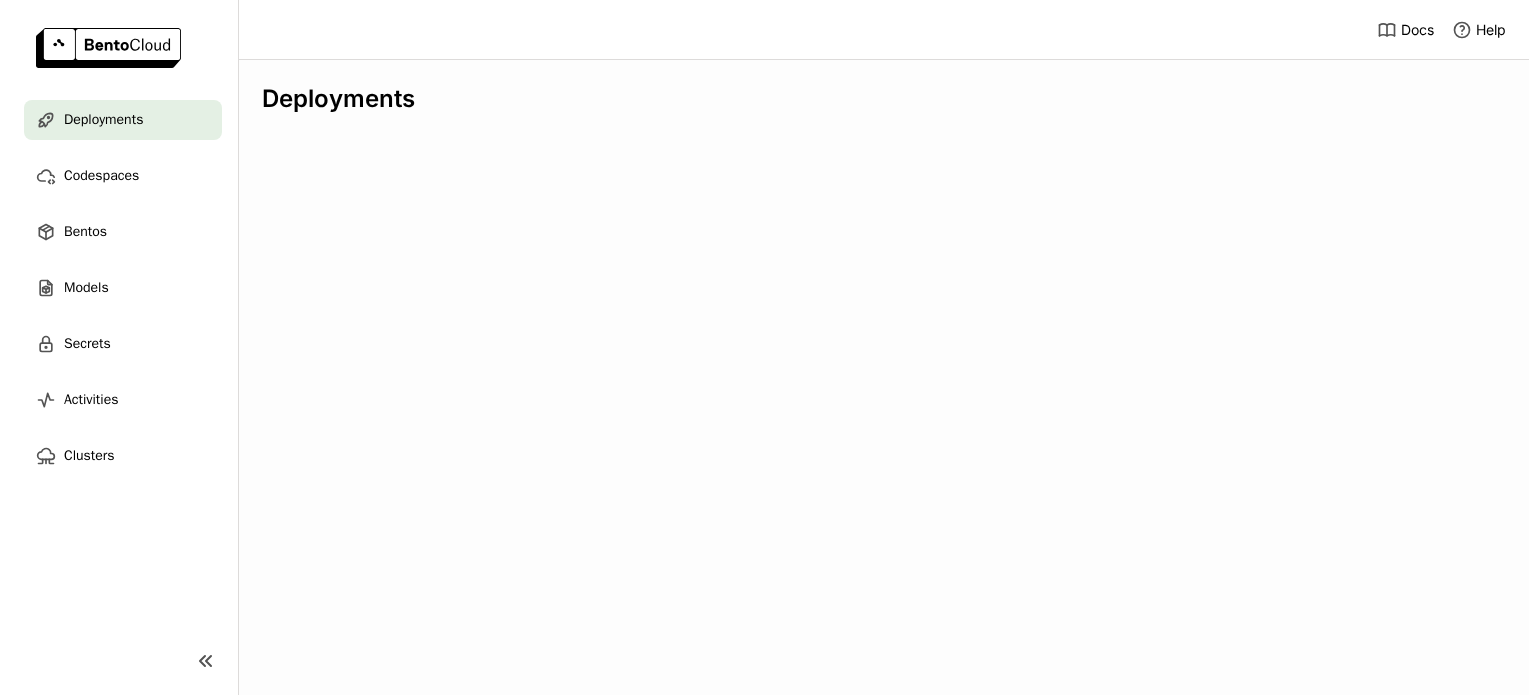 scroll, scrollTop: 0, scrollLeft: 0, axis: both 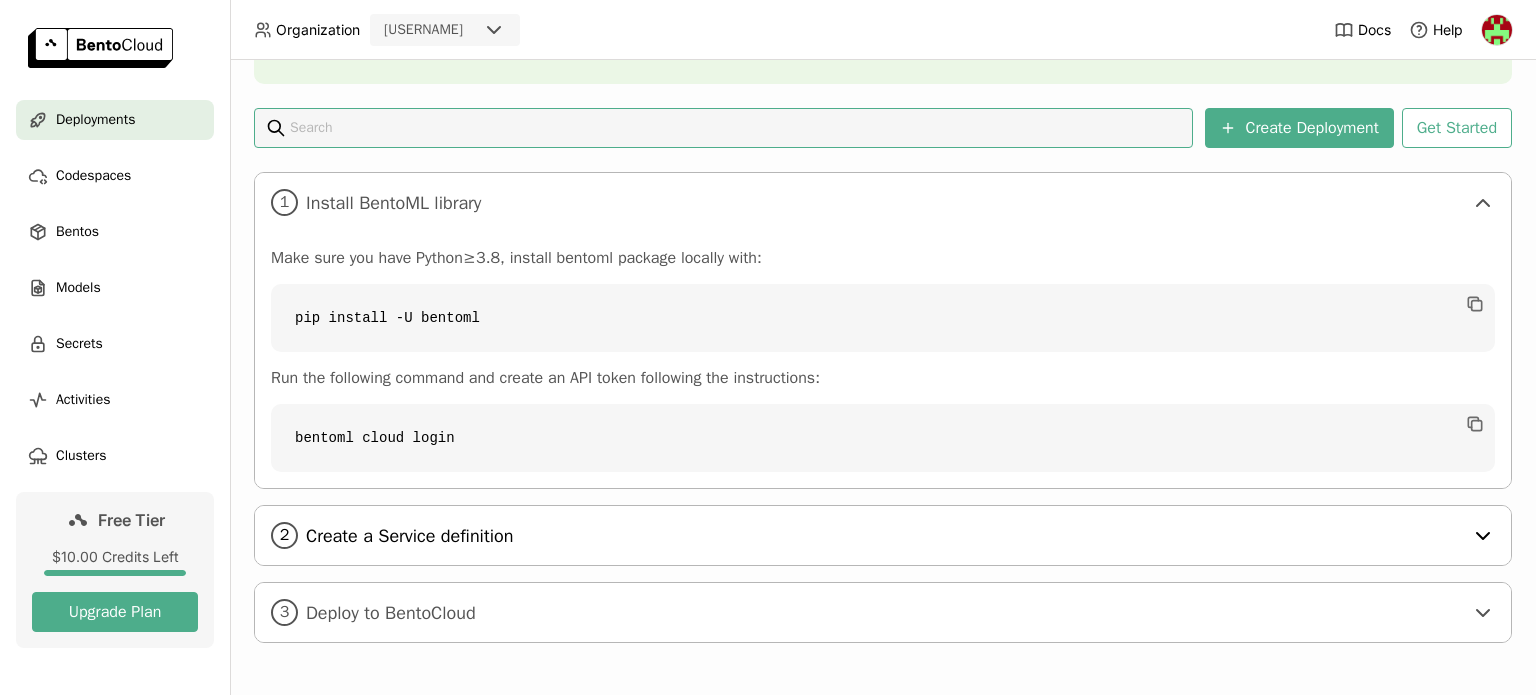 click on "Create a Service definition" at bounding box center (884, 536) 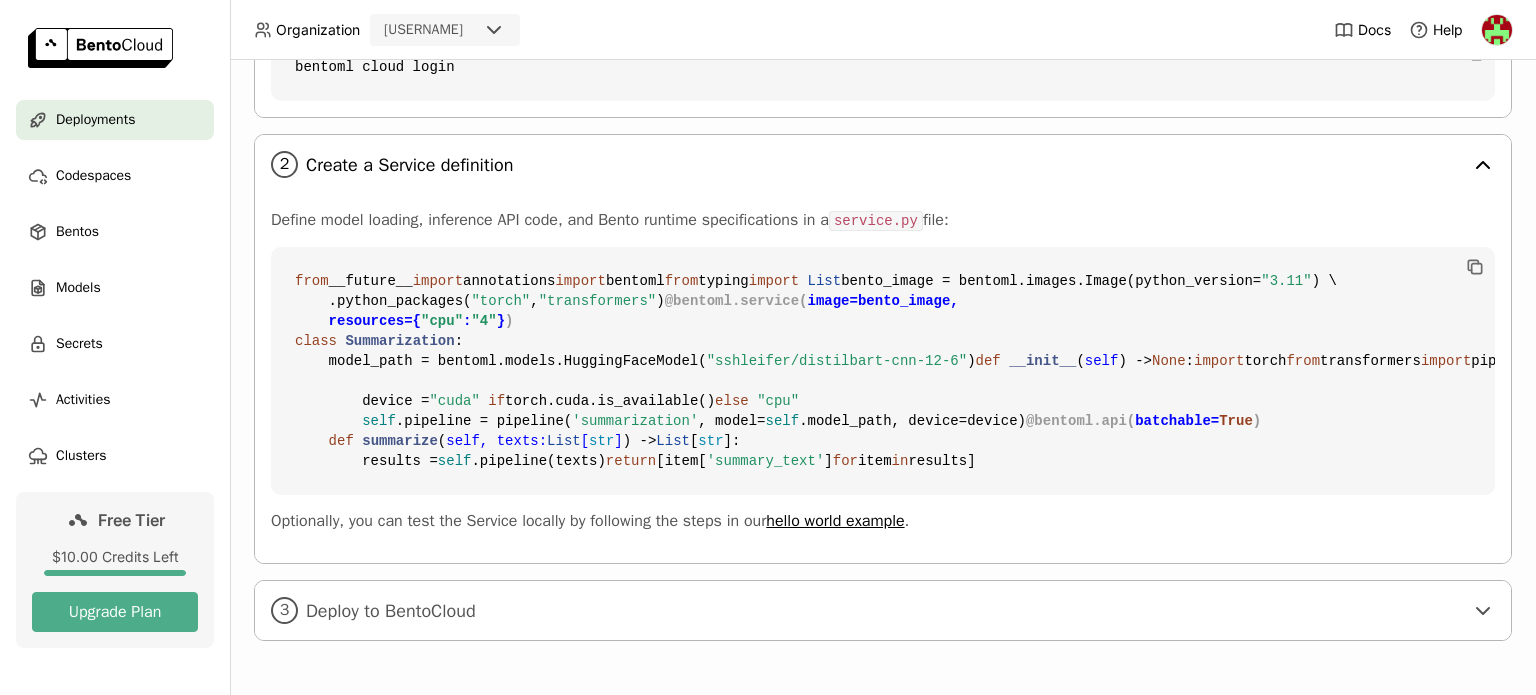 scroll, scrollTop: 982, scrollLeft: 0, axis: vertical 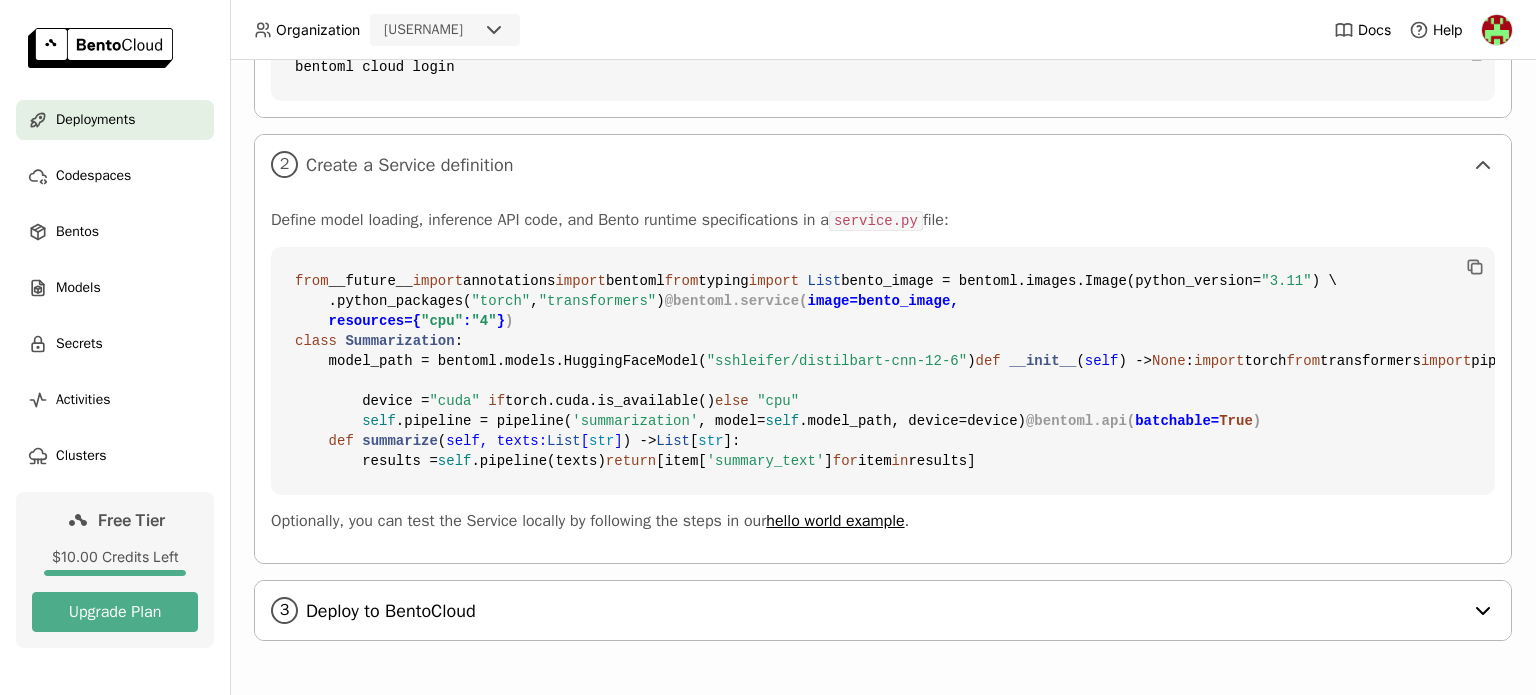 click on "Deploy to BentoCloud" at bounding box center [884, 611] 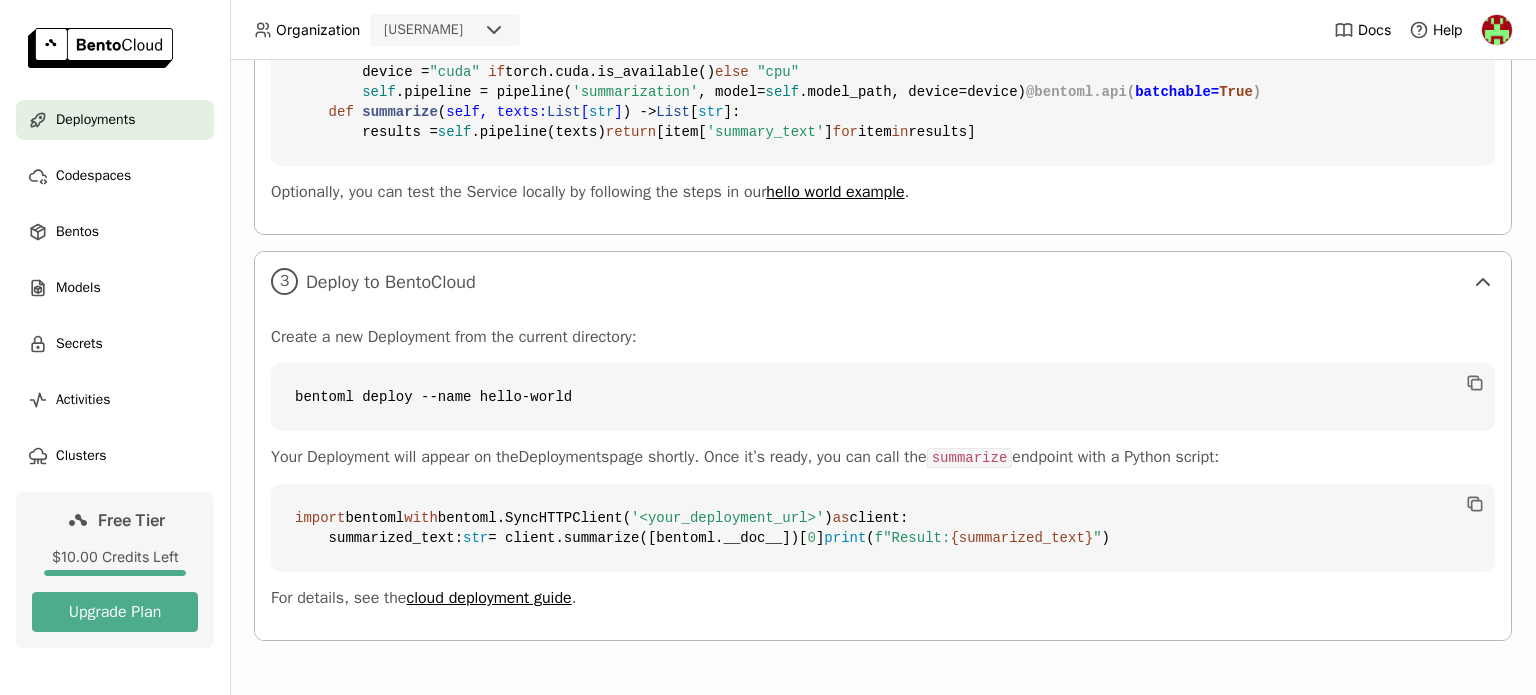 scroll, scrollTop: 1000, scrollLeft: 0, axis: vertical 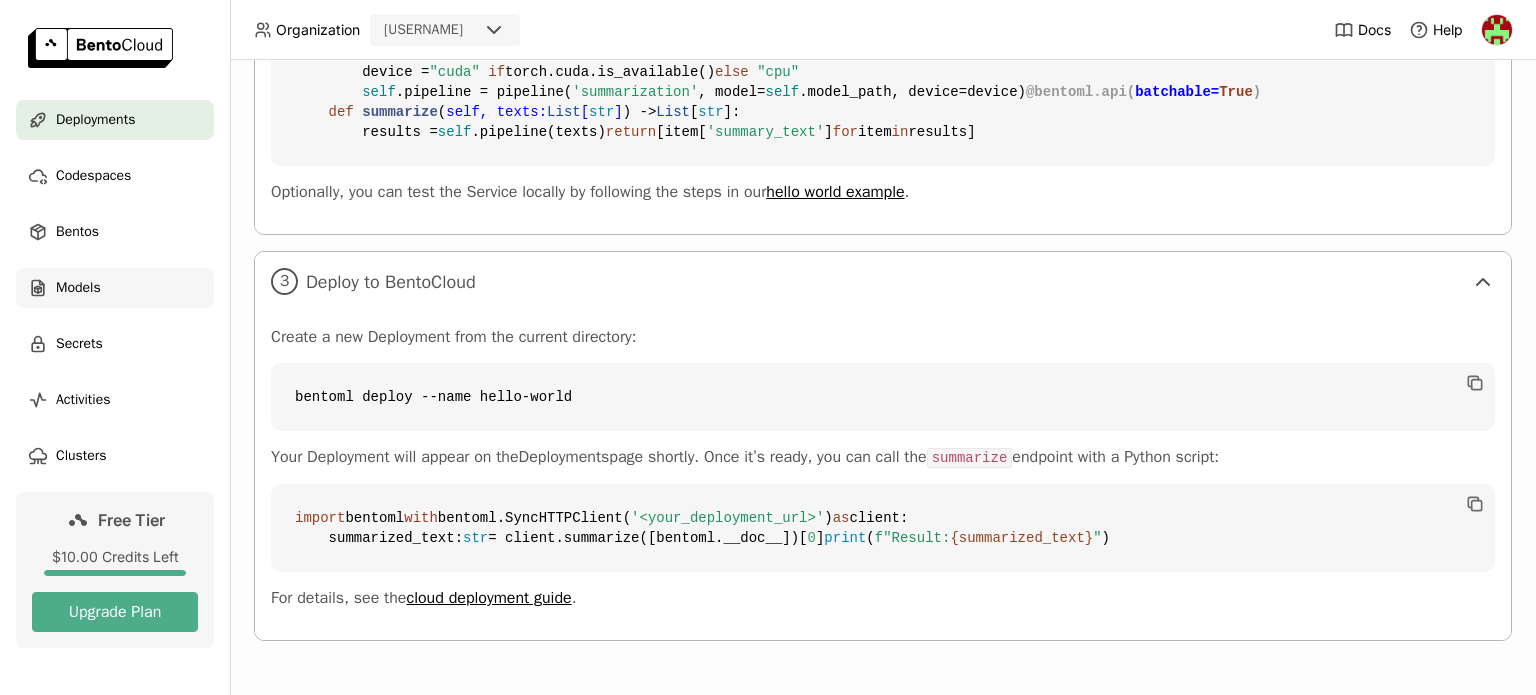 click on "Models" at bounding box center [78, 288] 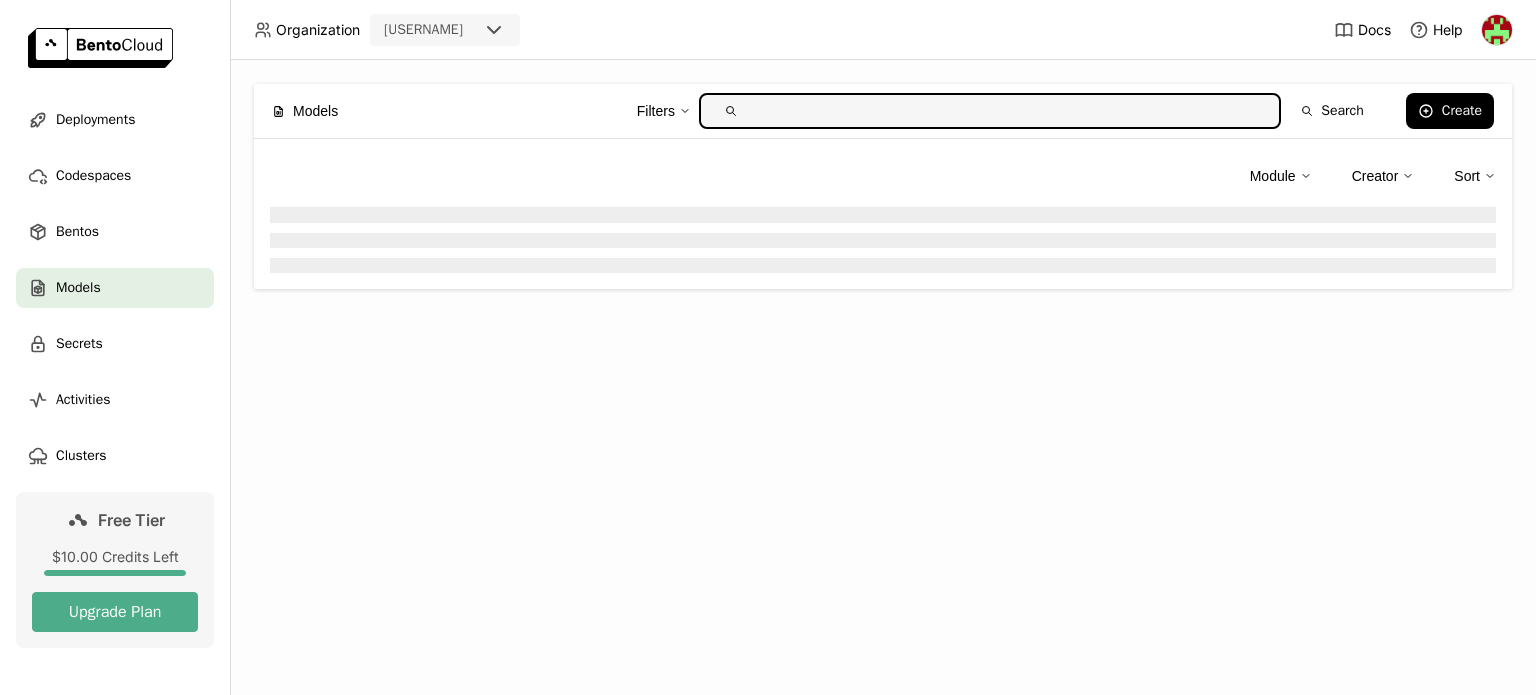scroll, scrollTop: 0, scrollLeft: 0, axis: both 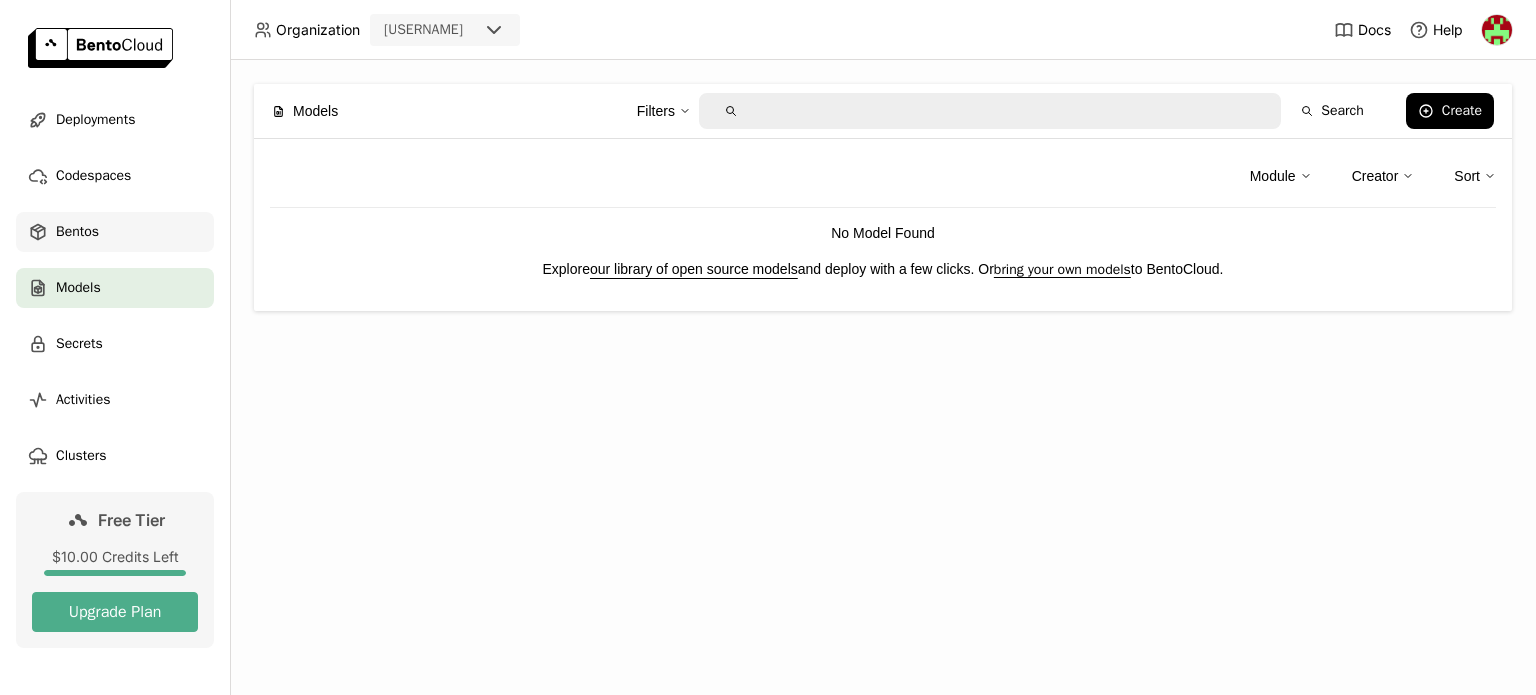click on "Bentos" at bounding box center (115, 232) 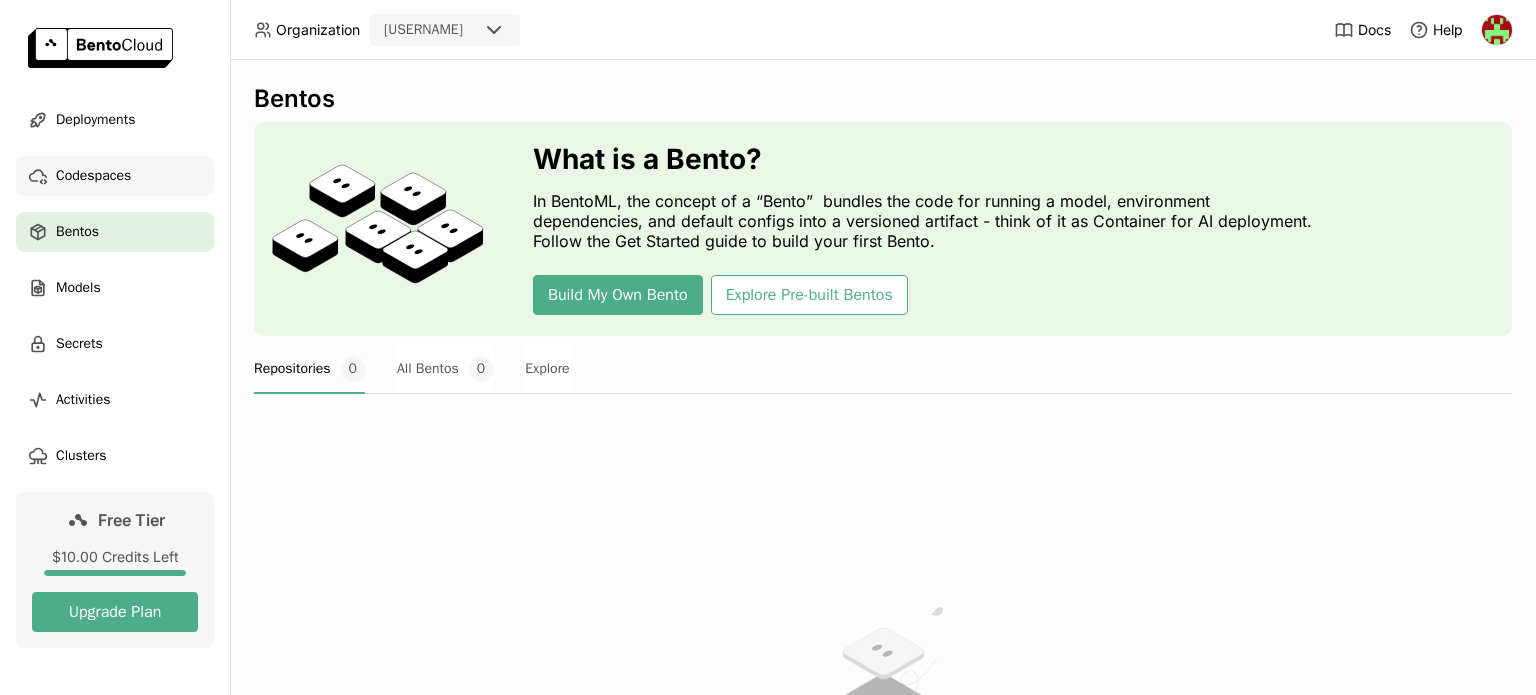 click on "Codespaces" at bounding box center [93, 176] 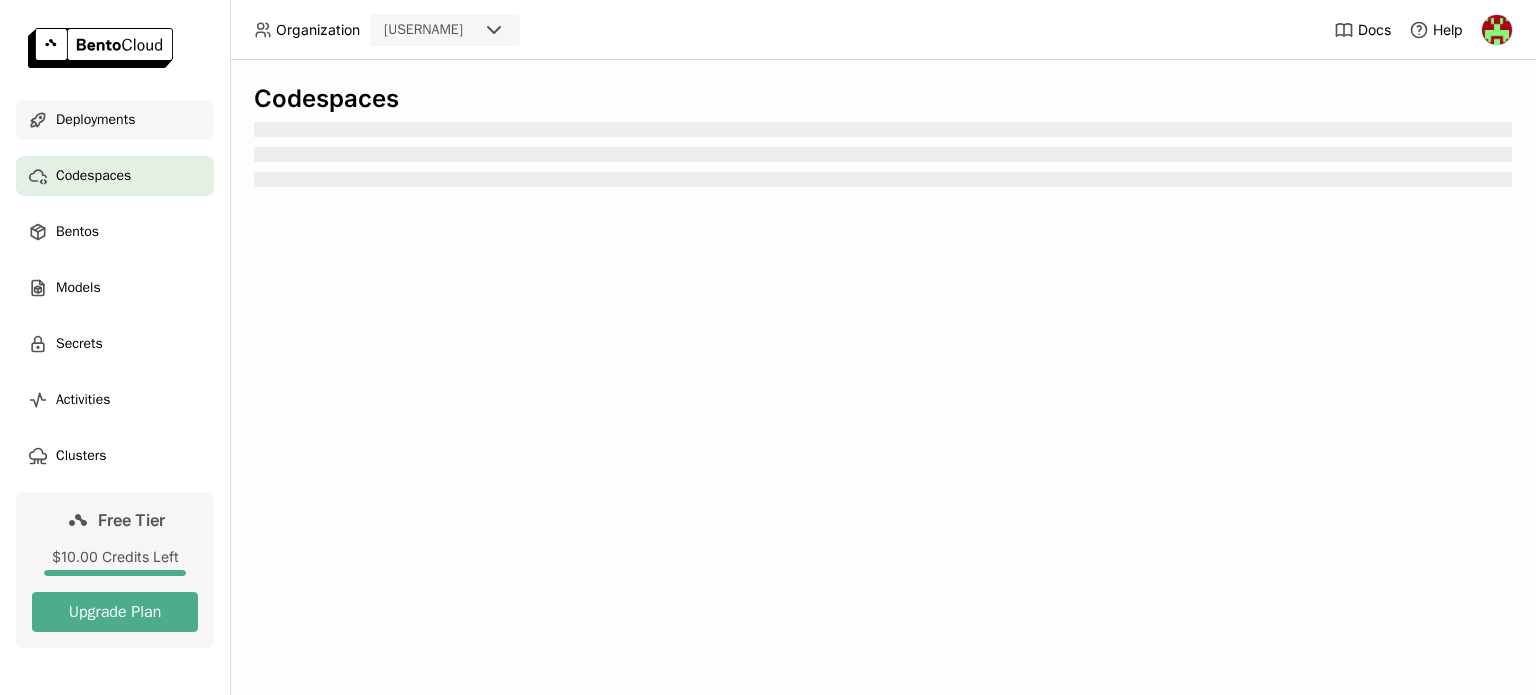click on "Deployments" at bounding box center (95, 120) 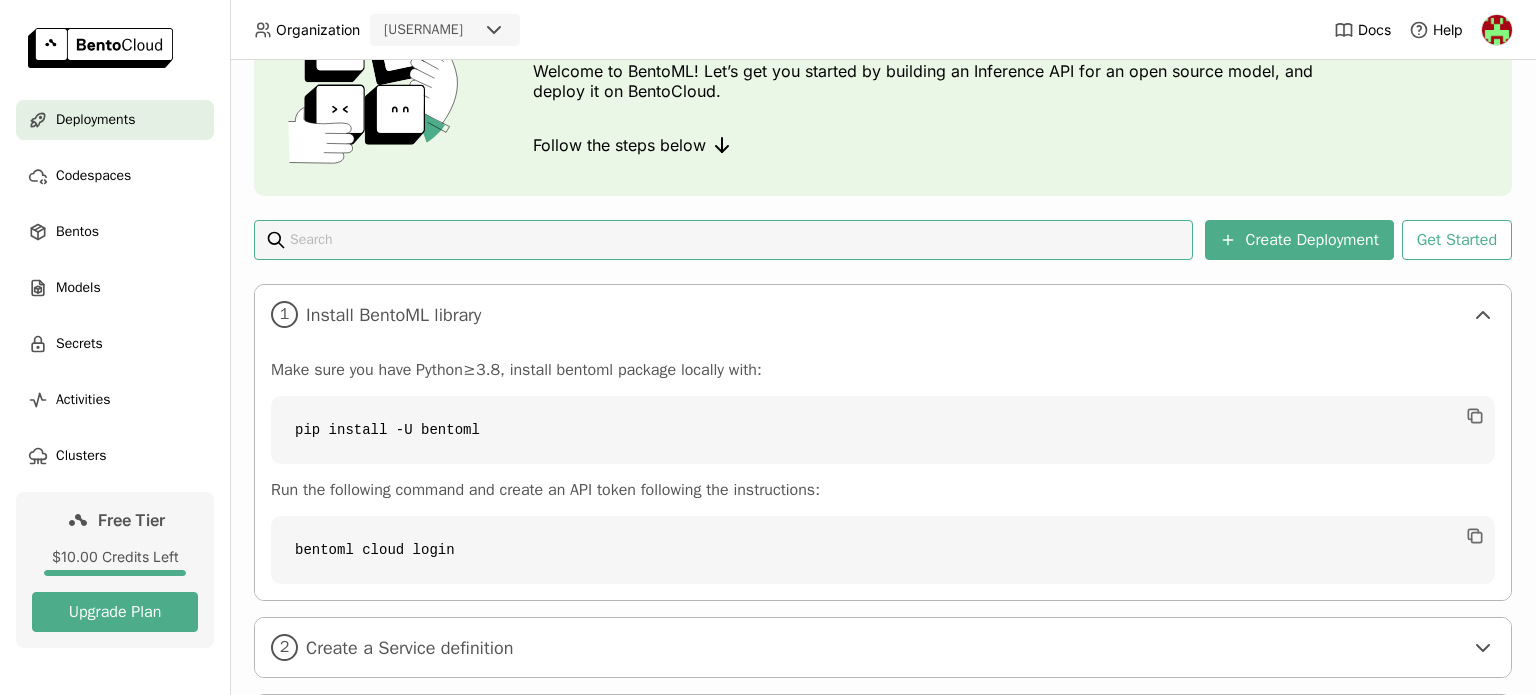 scroll, scrollTop: 252, scrollLeft: 0, axis: vertical 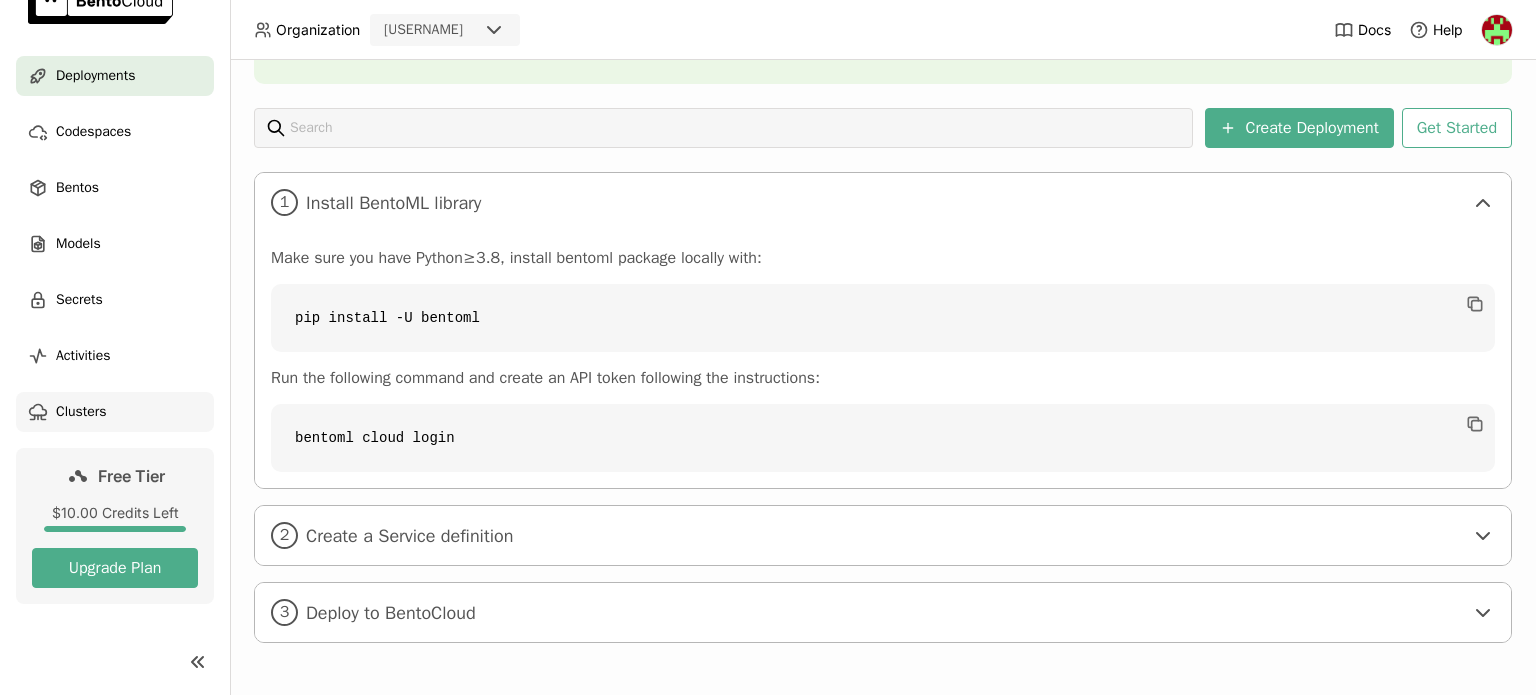 click on "Clusters" at bounding box center (115, 412) 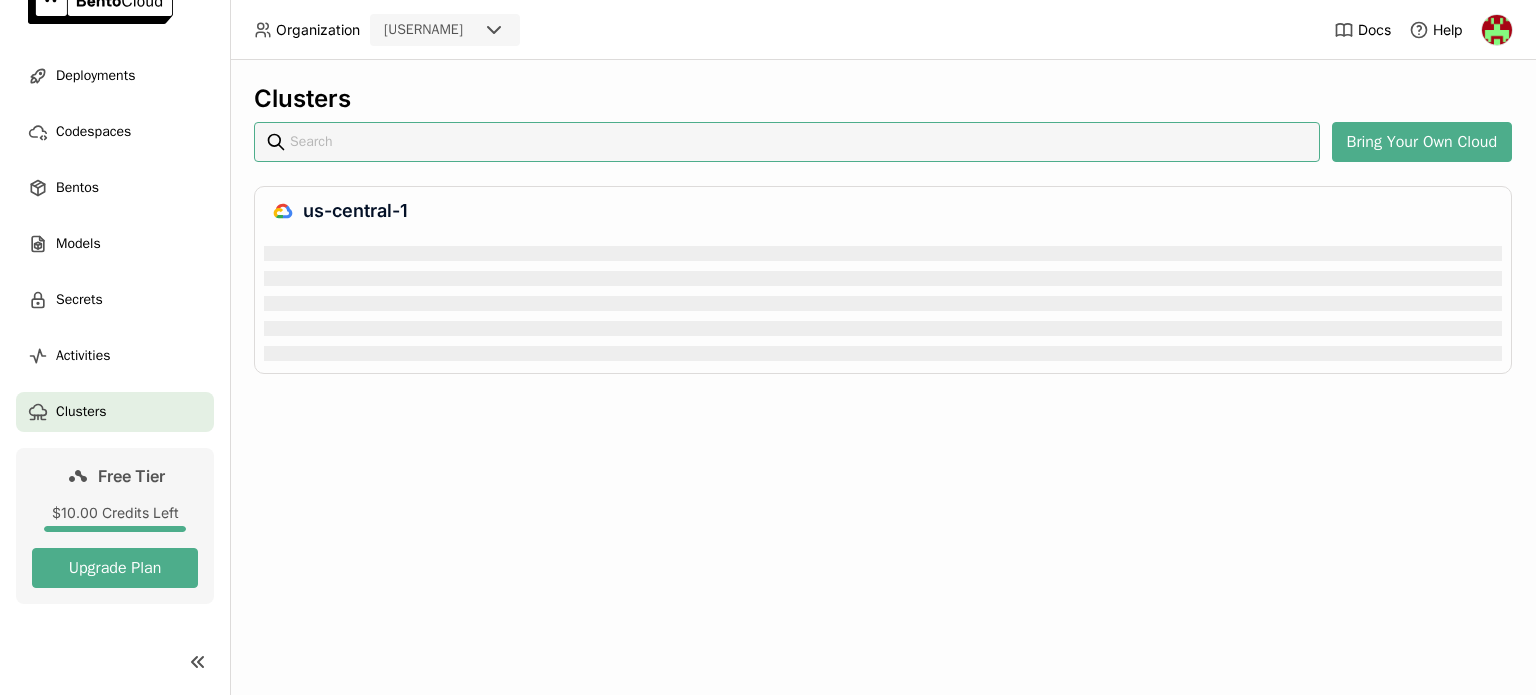 scroll, scrollTop: 0, scrollLeft: 0, axis: both 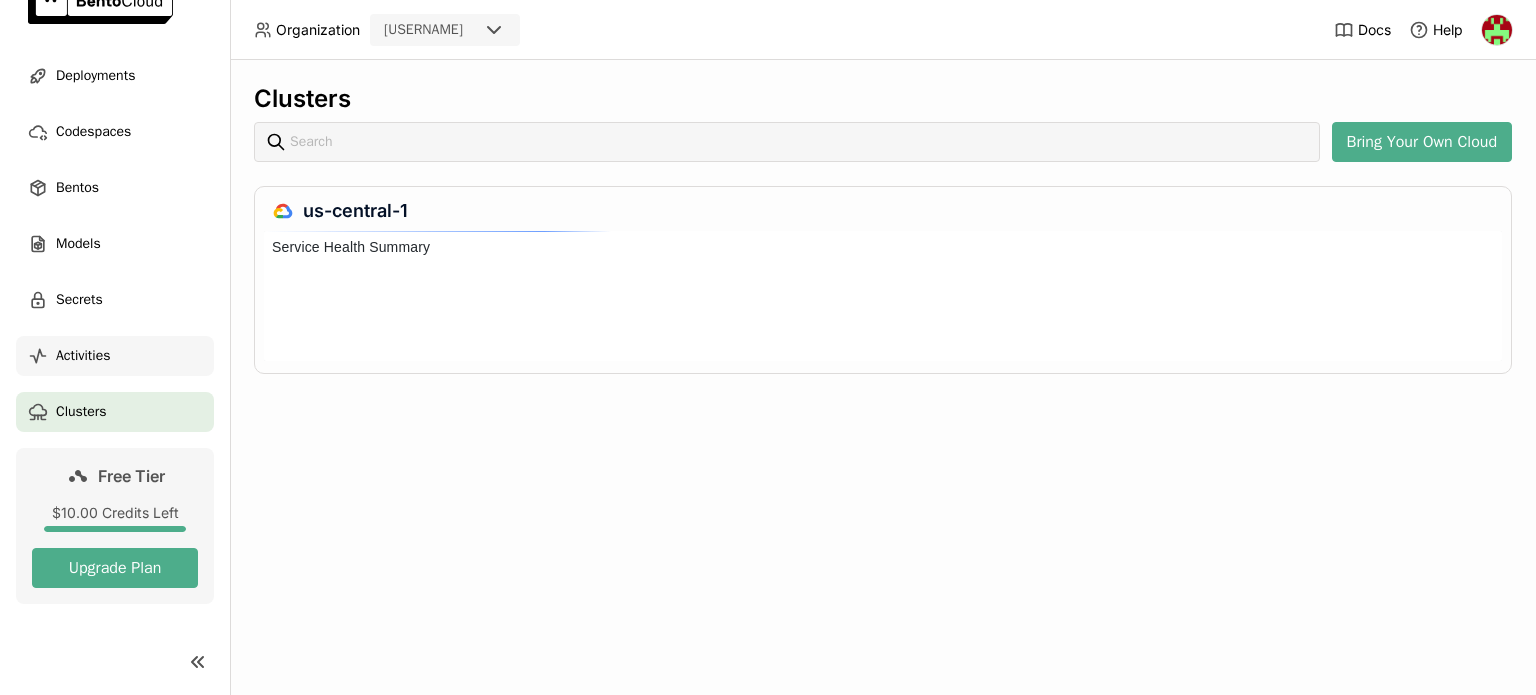 click on "Activities" at bounding box center (115, 356) 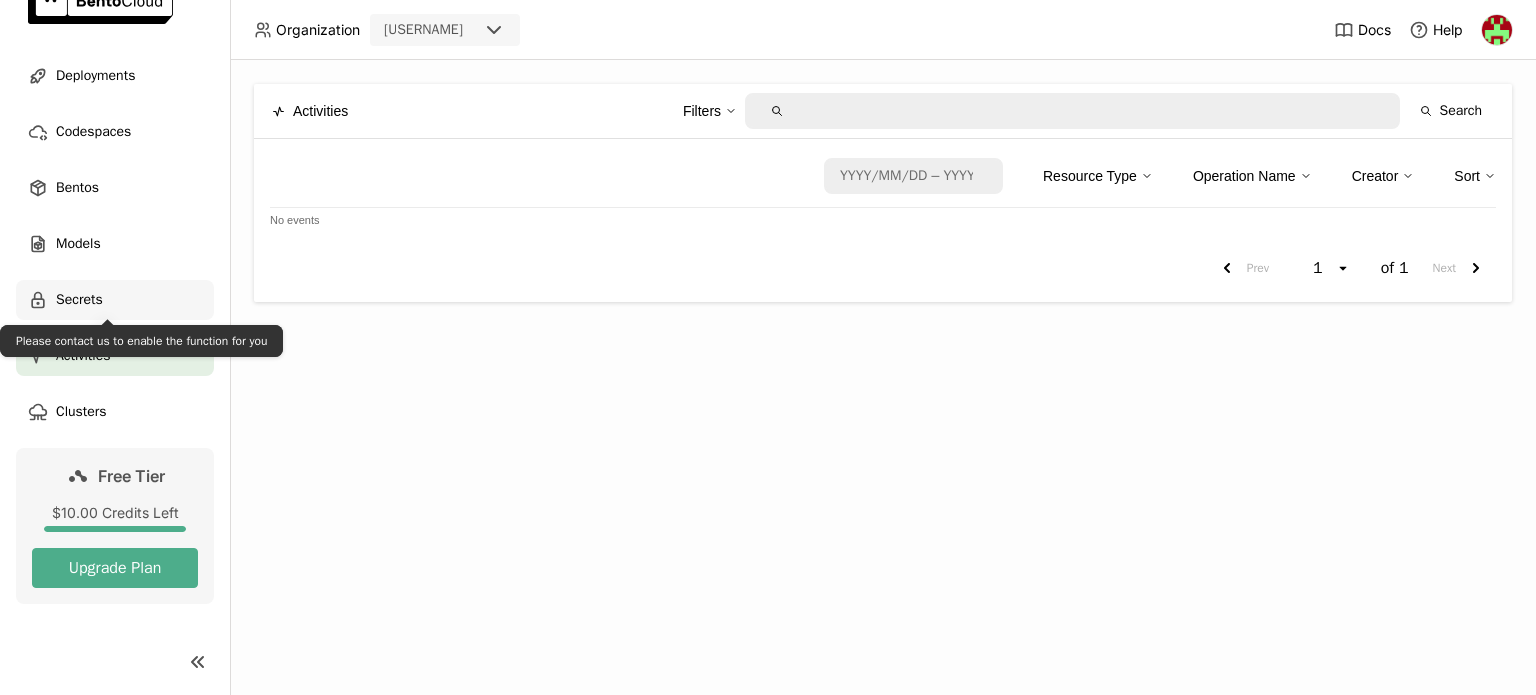 click on "Secrets" at bounding box center (115, 300) 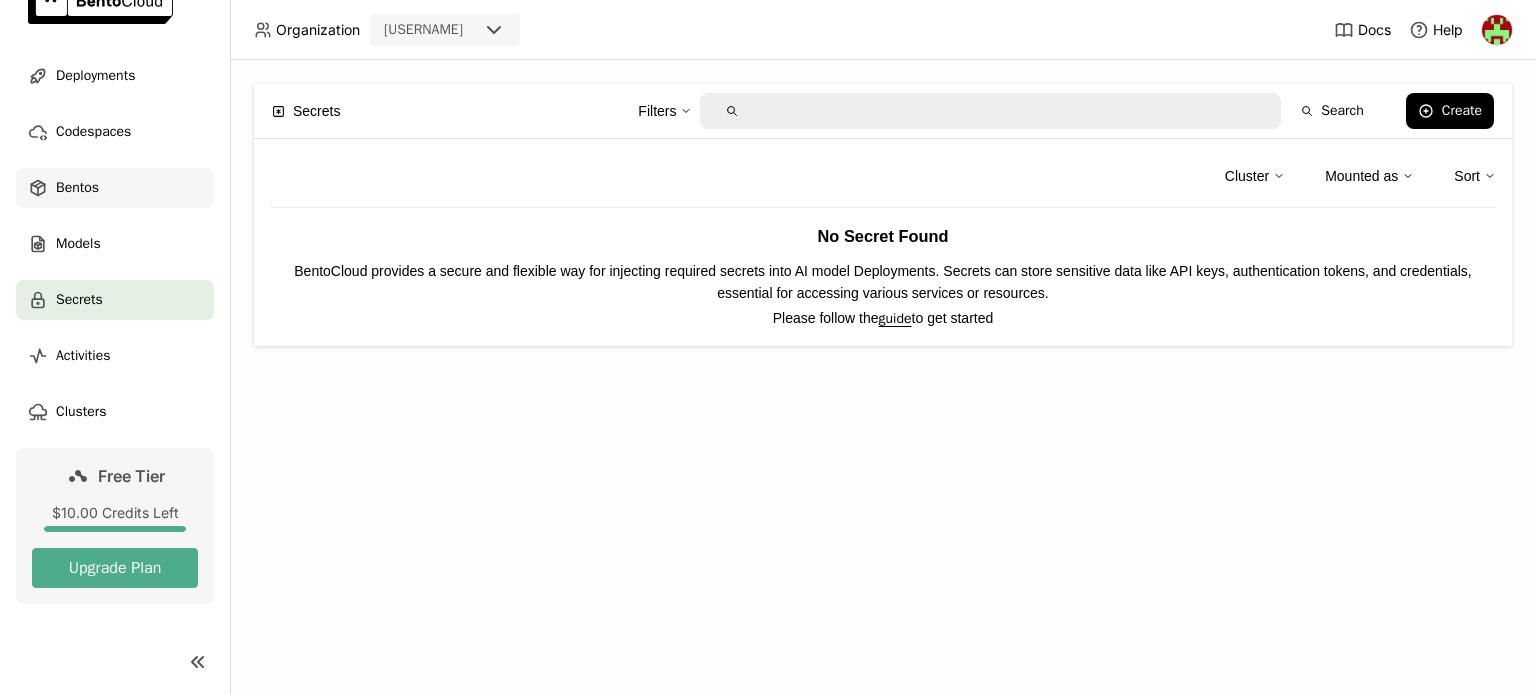 click on "Bentos" at bounding box center [77, 188] 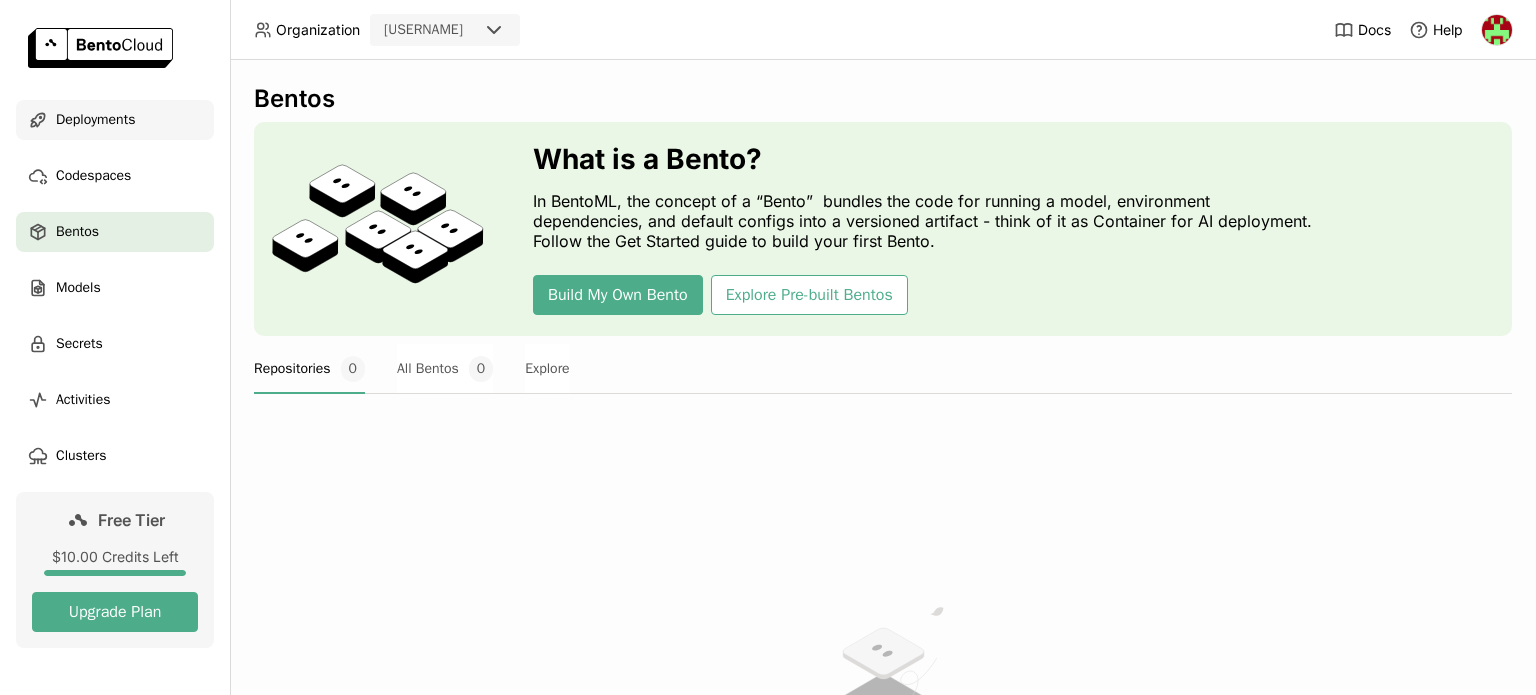 click on "Deployments" at bounding box center (95, 120) 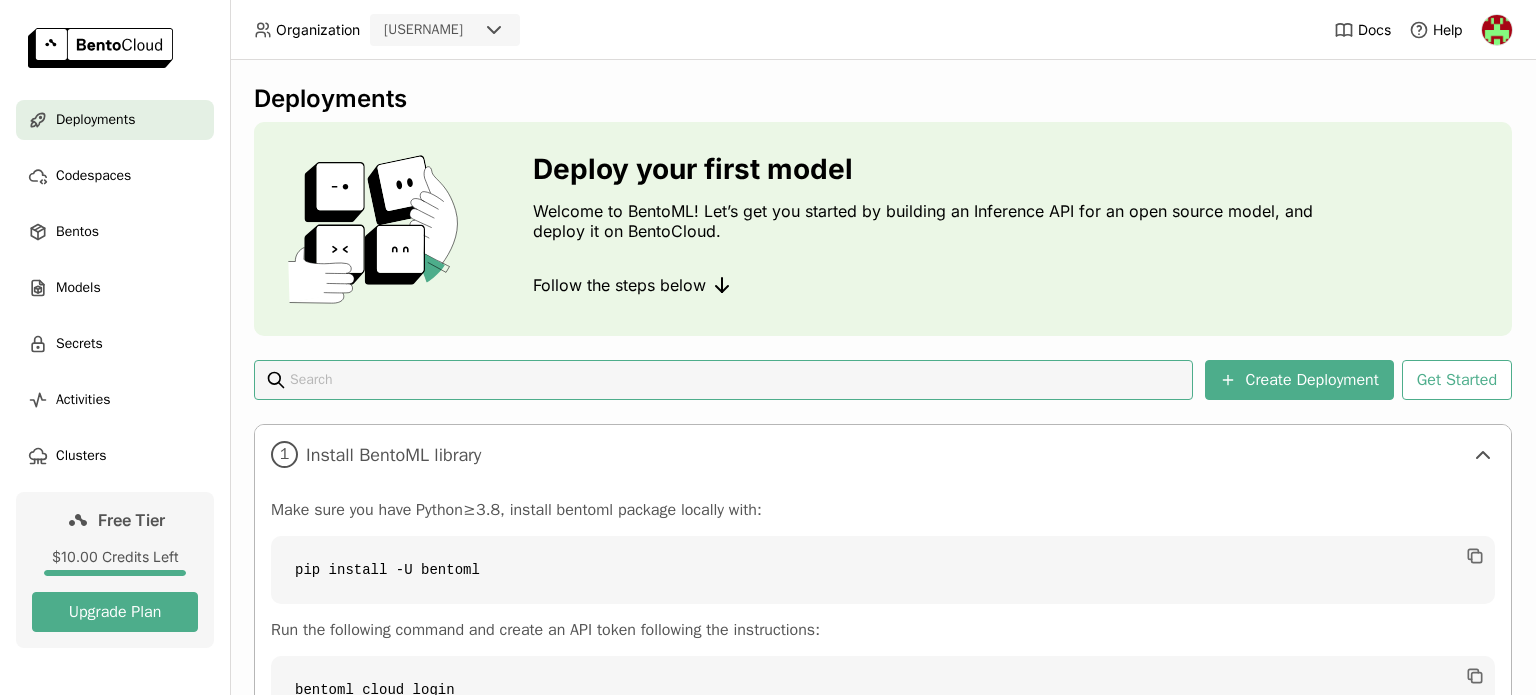 scroll, scrollTop: 126, scrollLeft: 0, axis: vertical 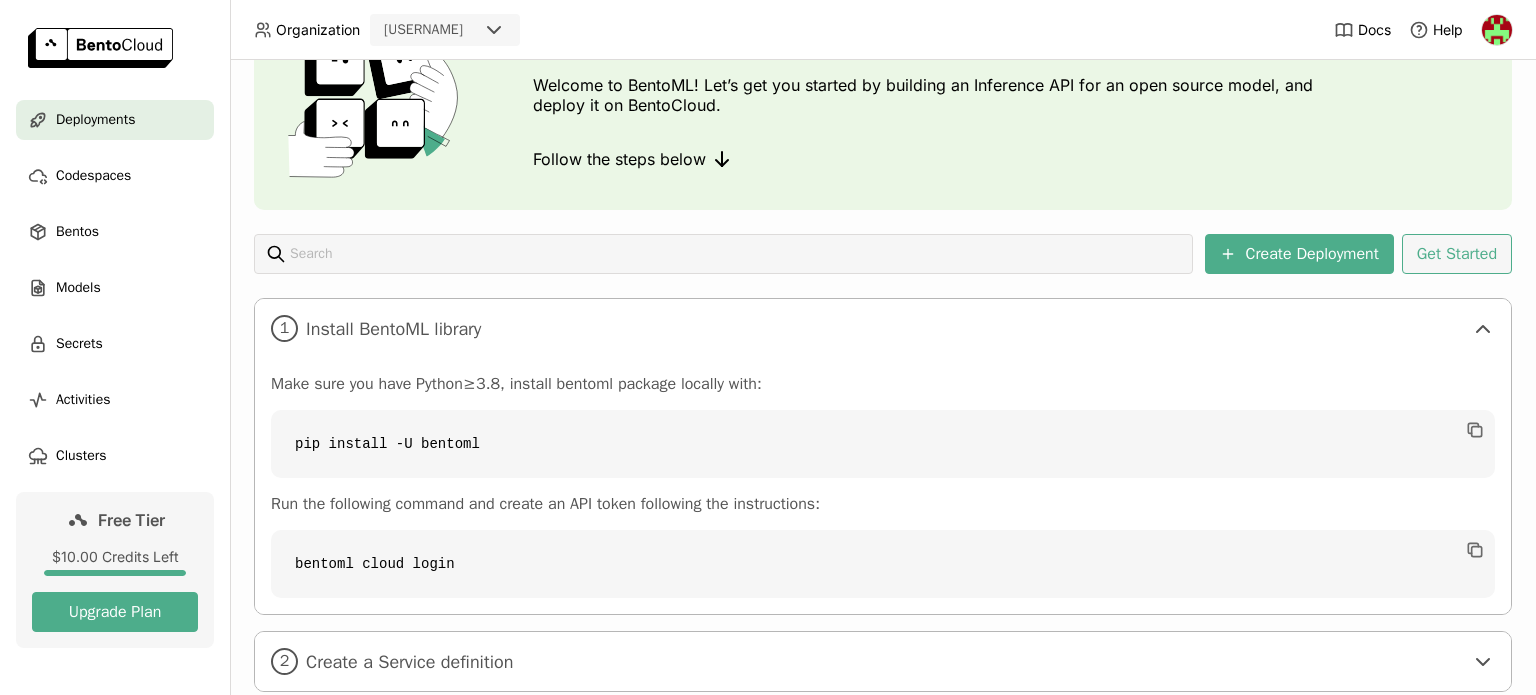 click on "Get Started" at bounding box center (1457, 254) 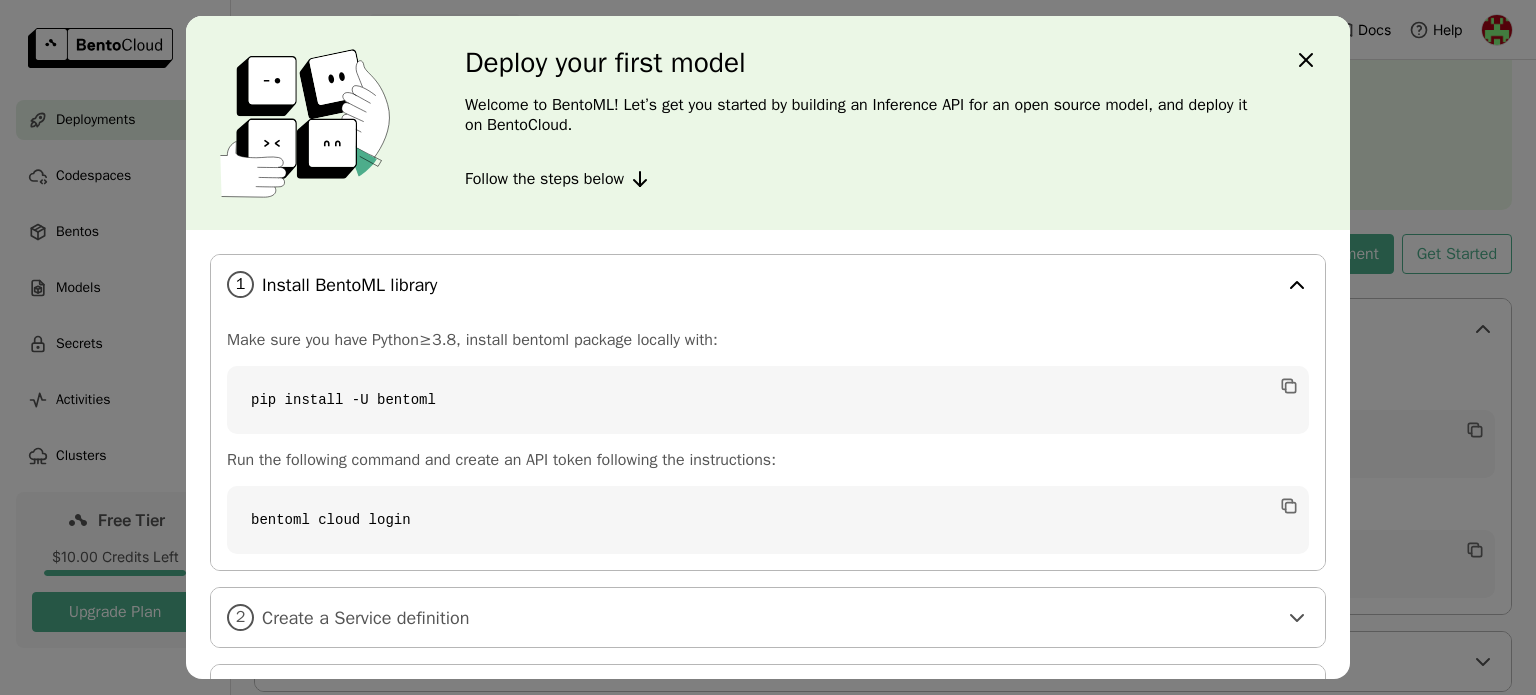 scroll, scrollTop: 42, scrollLeft: 0, axis: vertical 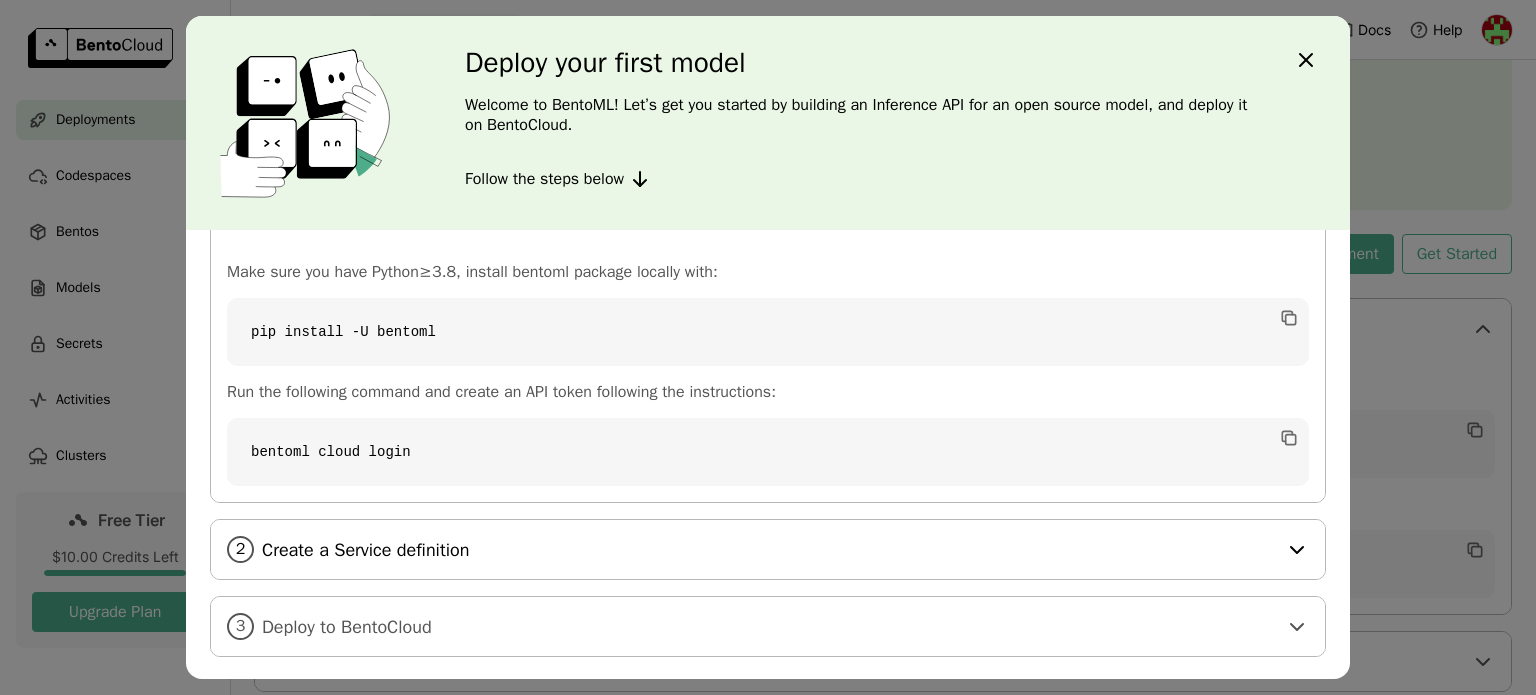 click on "Create a Service definition" at bounding box center (769, 550) 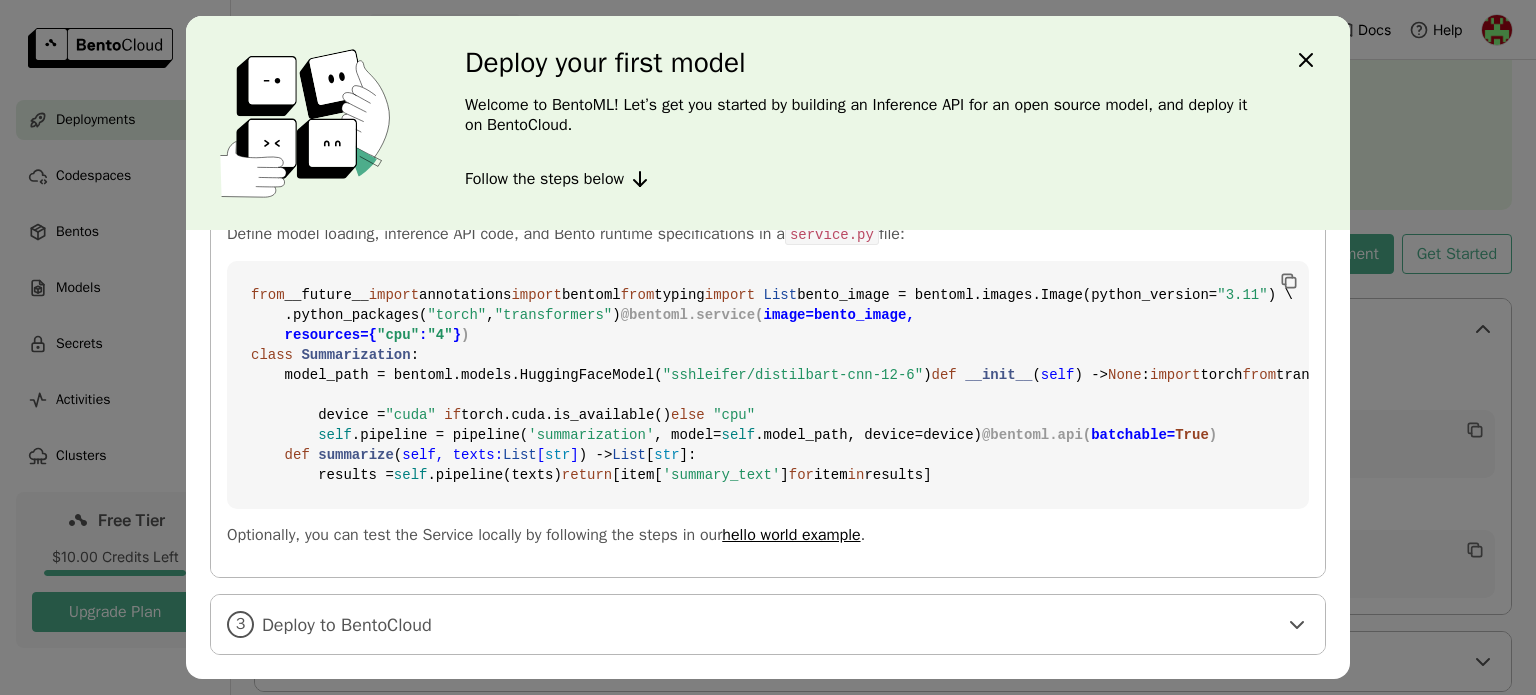 scroll, scrollTop: 798, scrollLeft: 0, axis: vertical 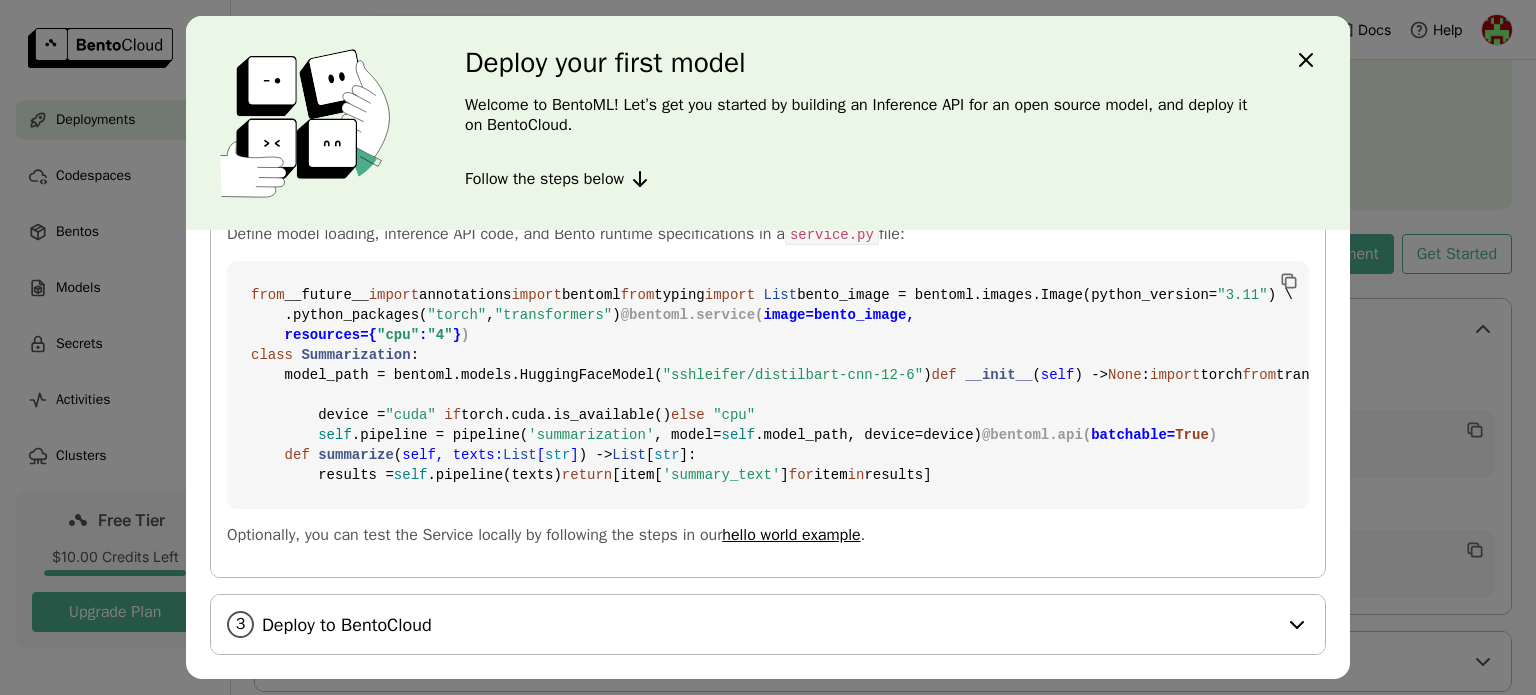 click on "Deploy to BentoCloud" at bounding box center [769, 625] 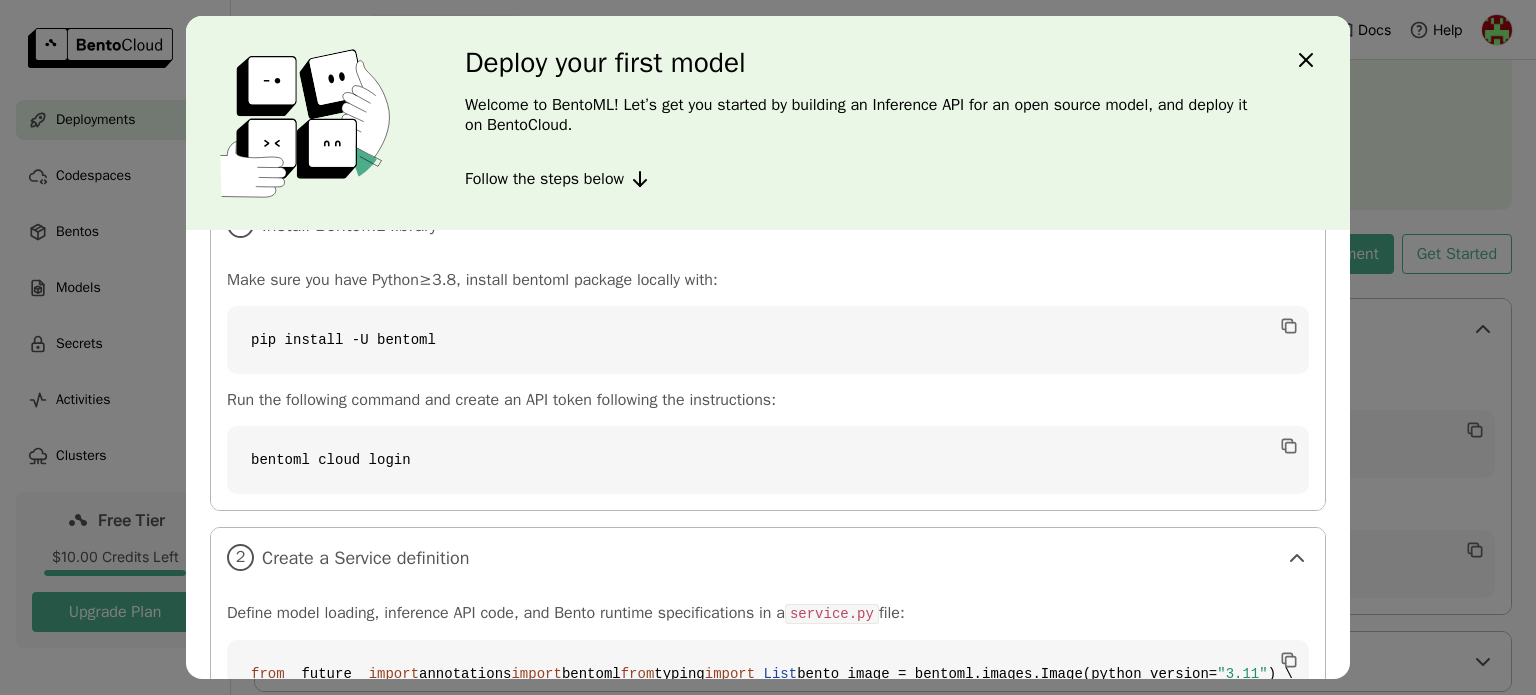 scroll, scrollTop: 0, scrollLeft: 0, axis: both 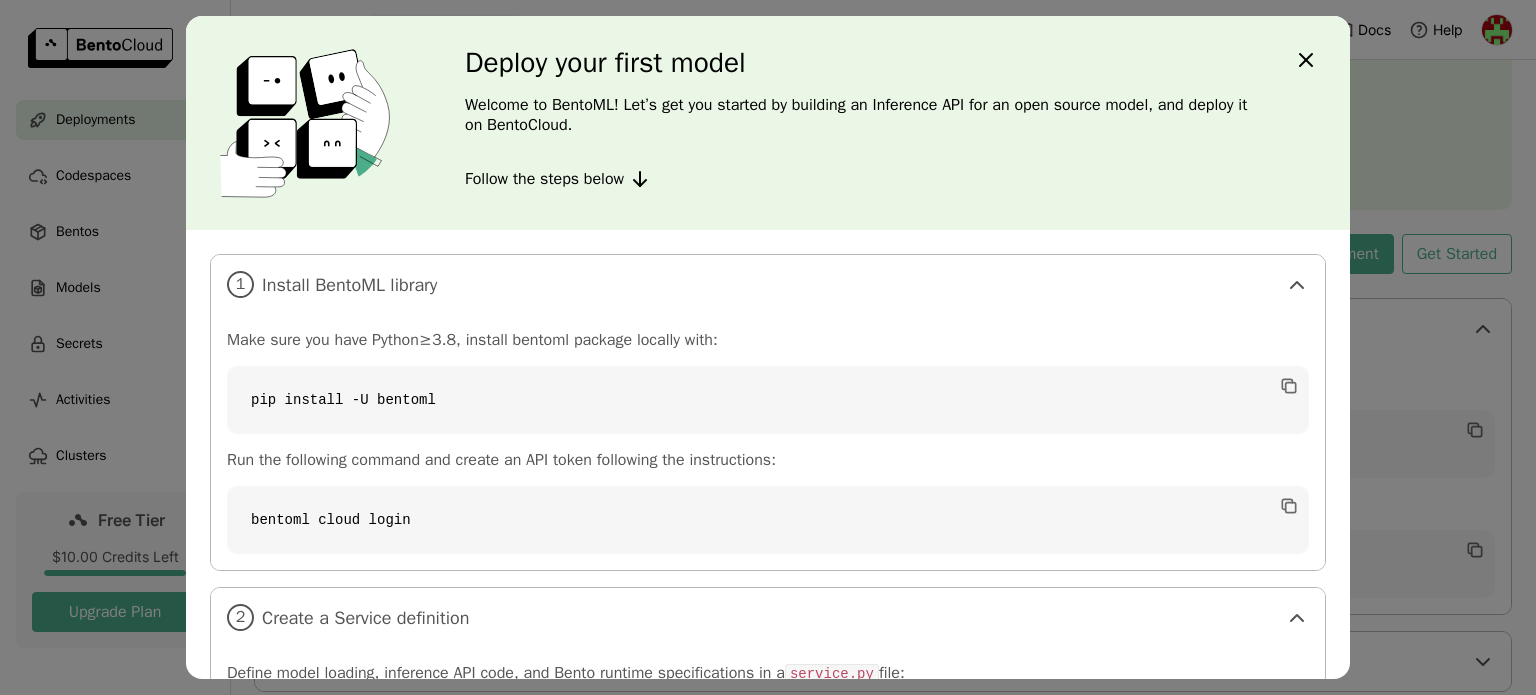 click 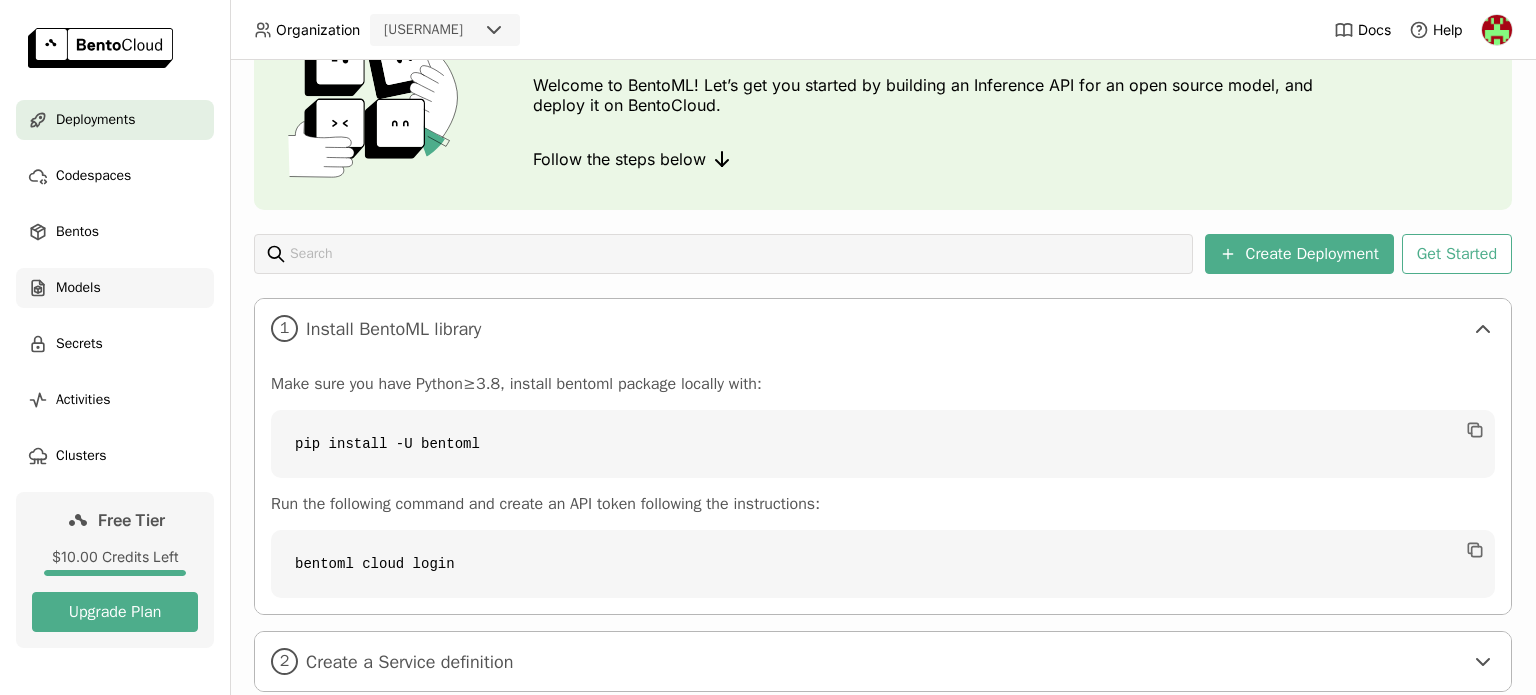 click on "Models" at bounding box center [78, 288] 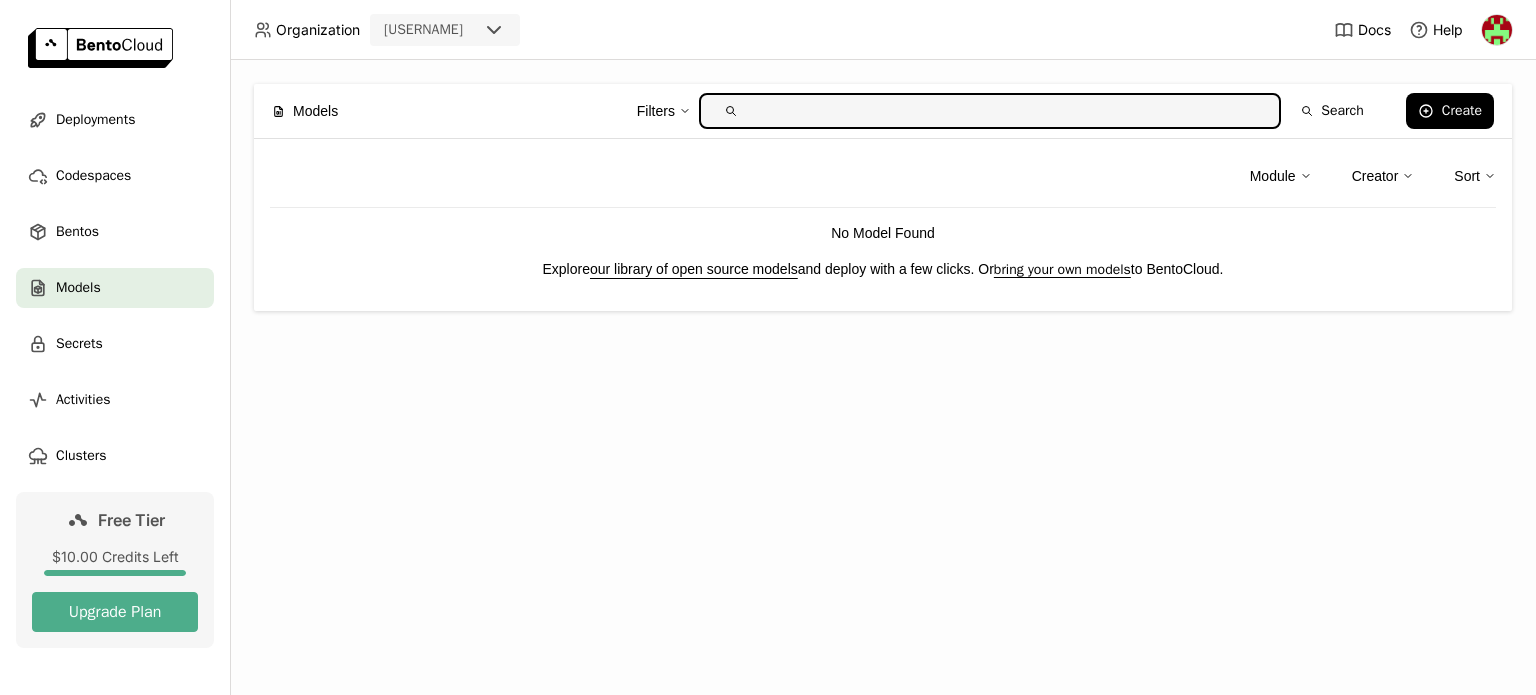 scroll, scrollTop: 0, scrollLeft: 0, axis: both 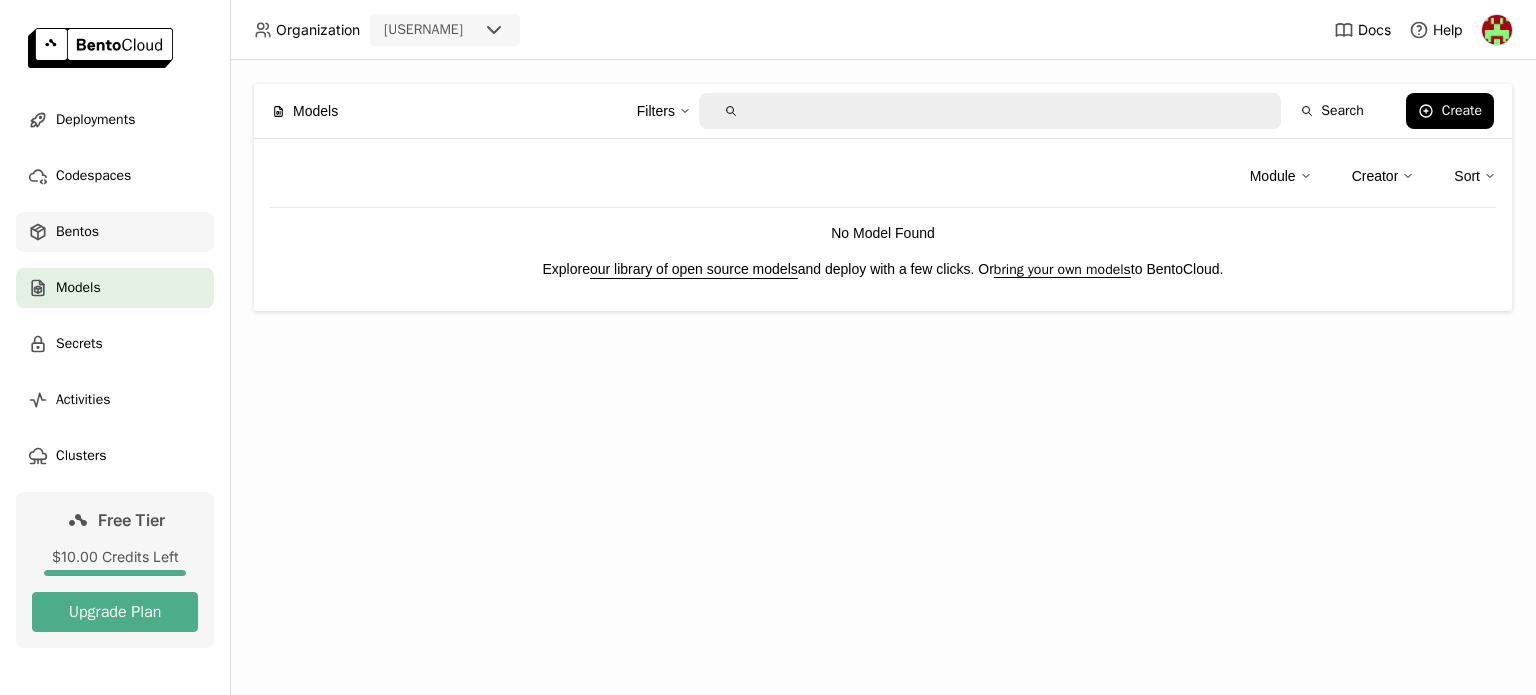 click on "Bentos" at bounding box center [77, 232] 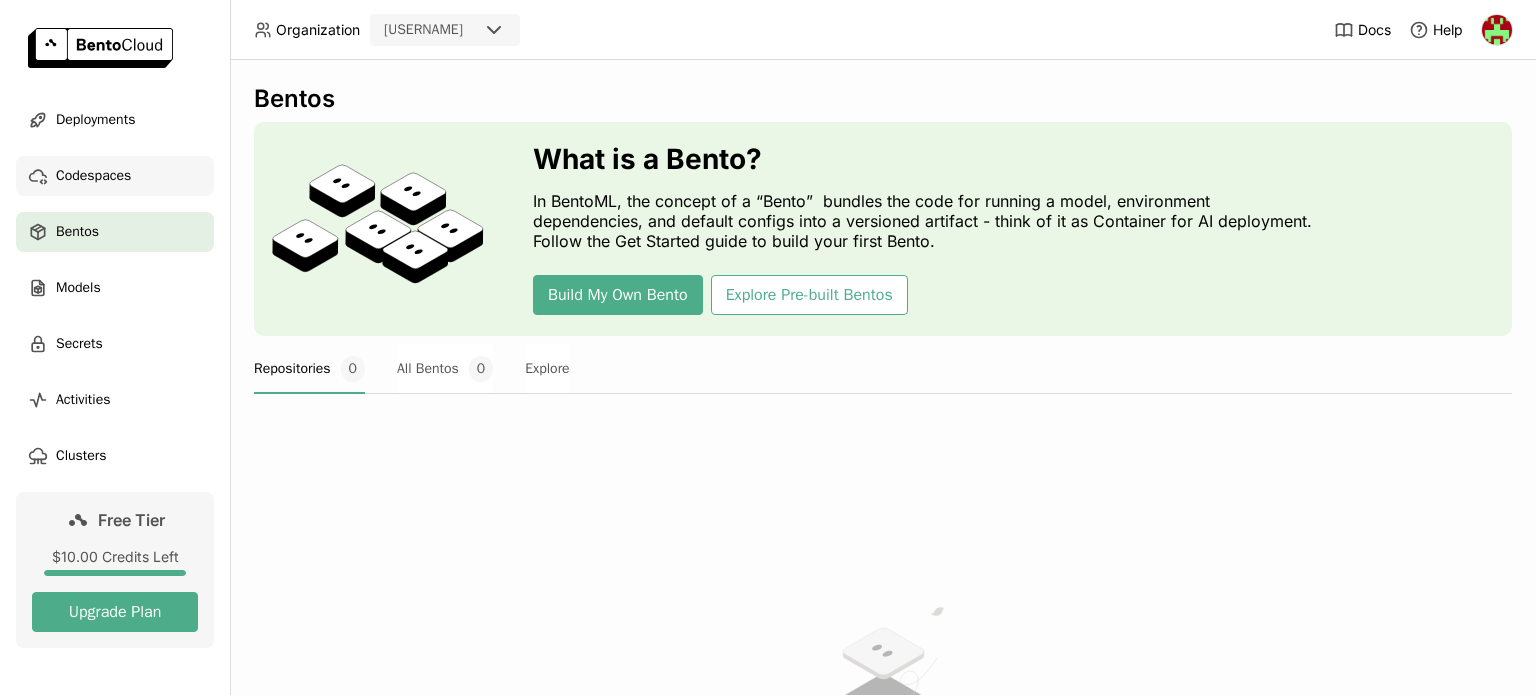 click on "Codespaces" at bounding box center (93, 176) 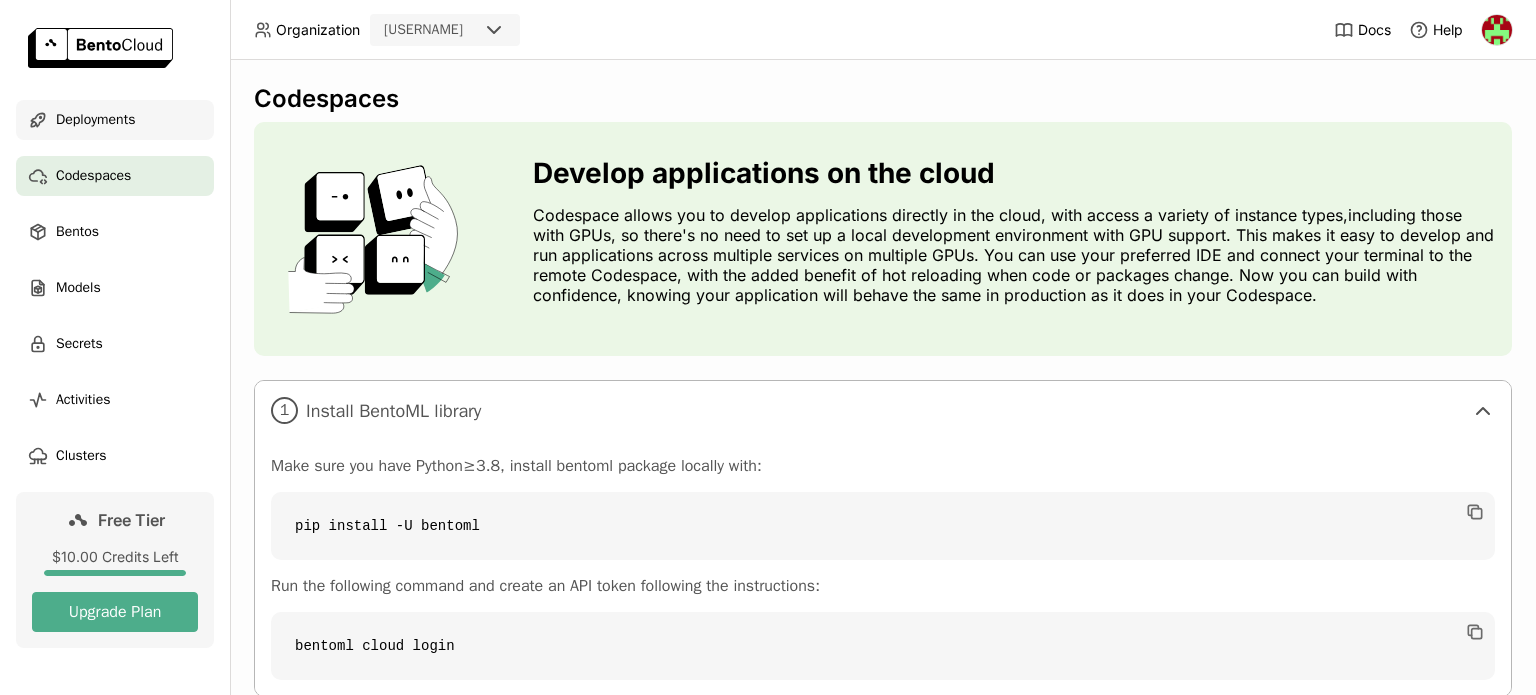 click on "Deployments" at bounding box center [95, 120] 